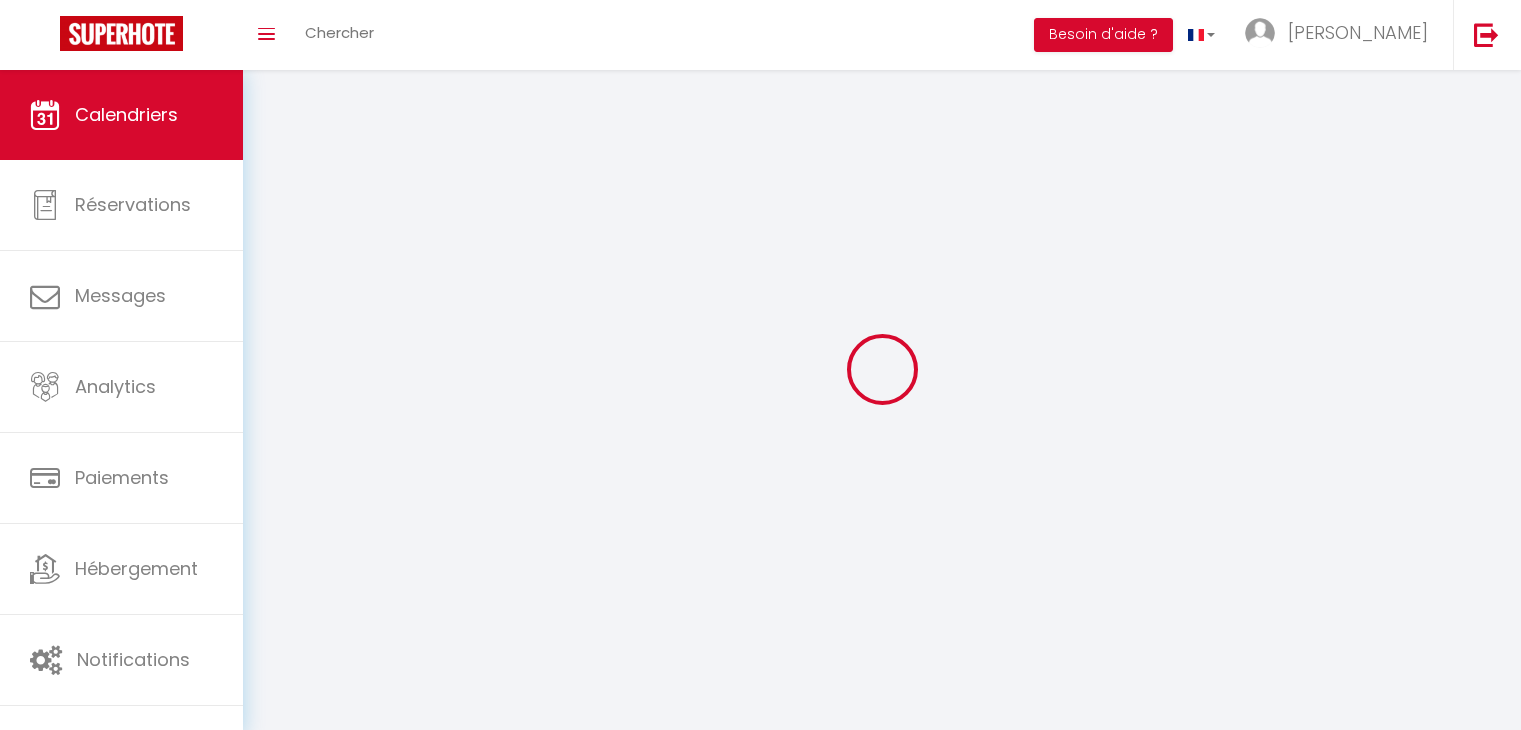 scroll, scrollTop: 0, scrollLeft: 0, axis: both 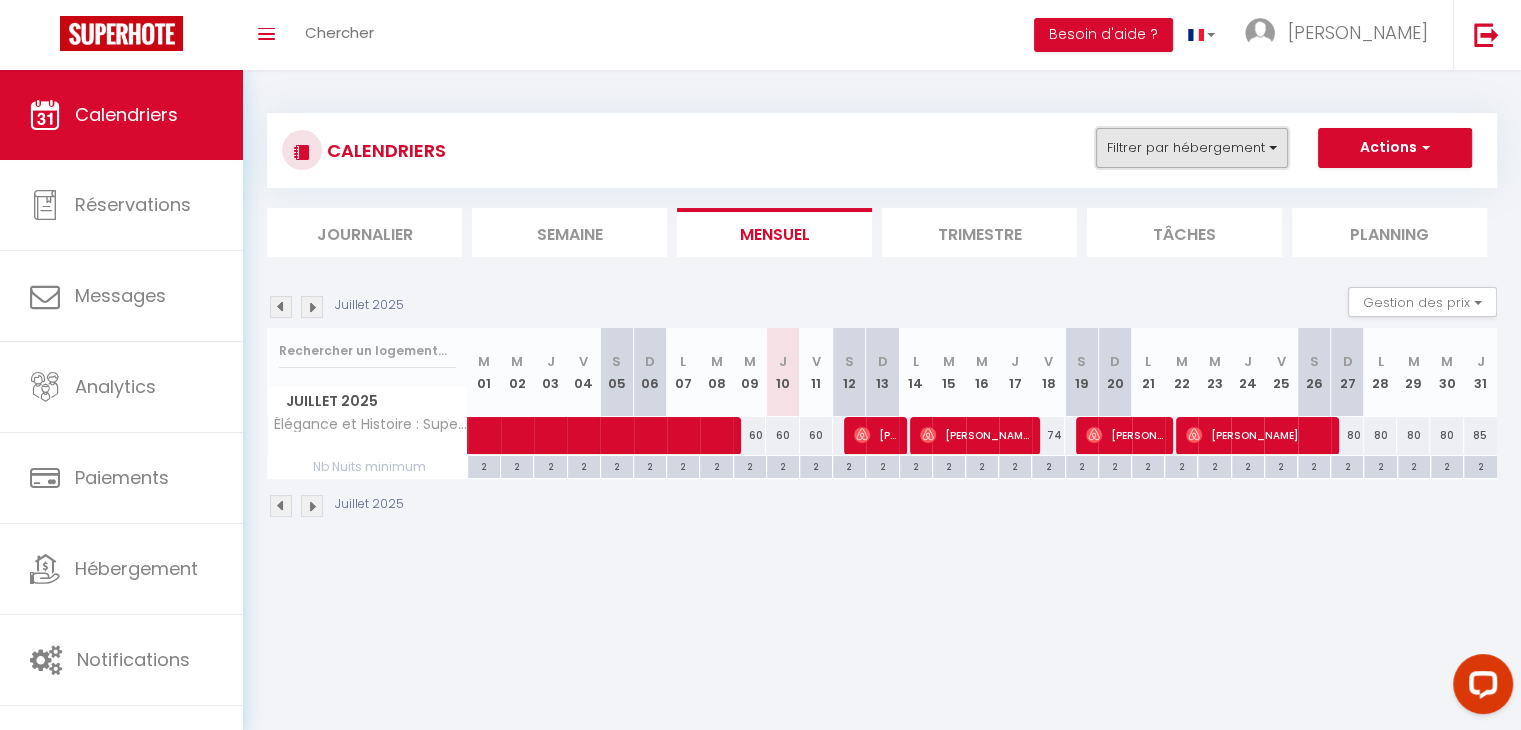 click on "Filtrer par hébergement" at bounding box center [1192, 148] 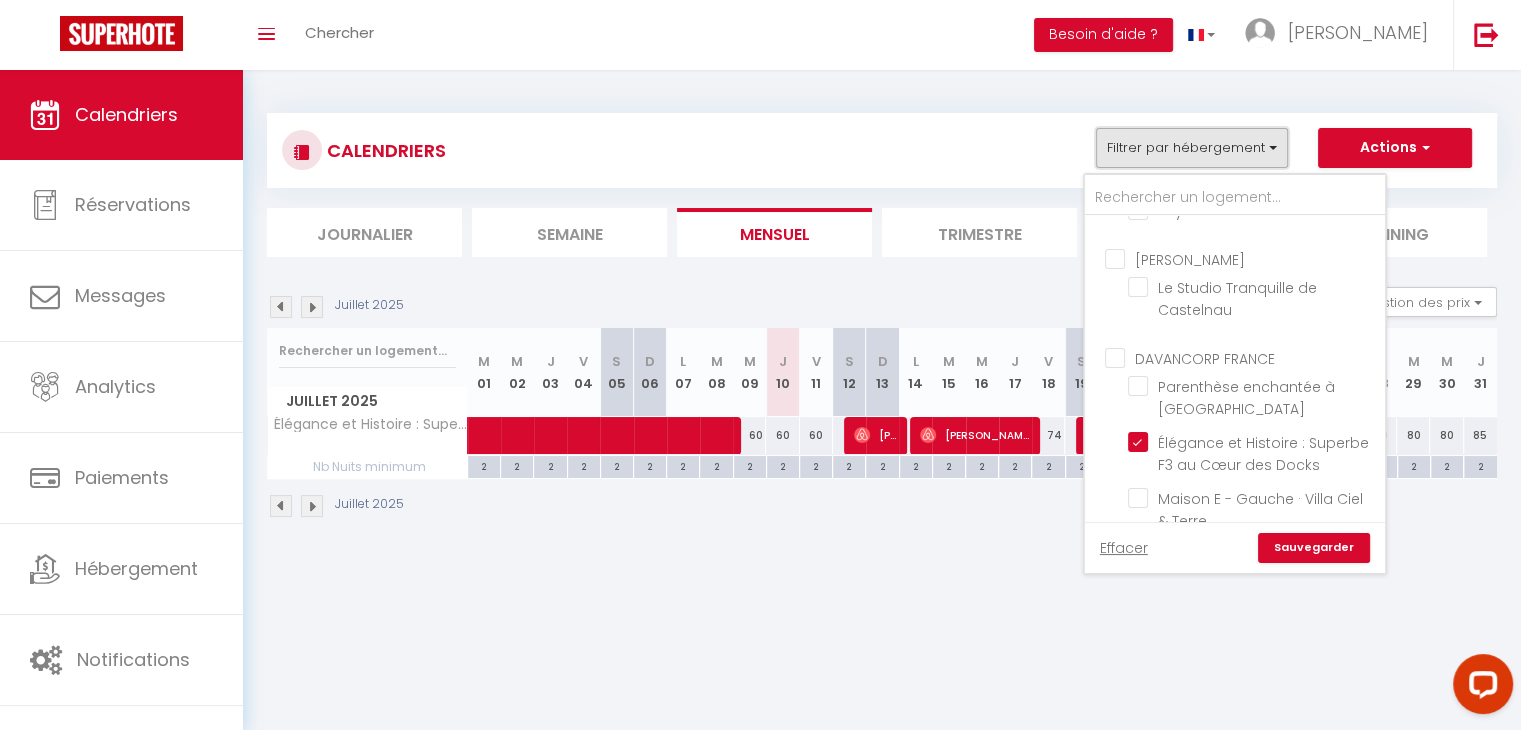 scroll, scrollTop: 1608, scrollLeft: 0, axis: vertical 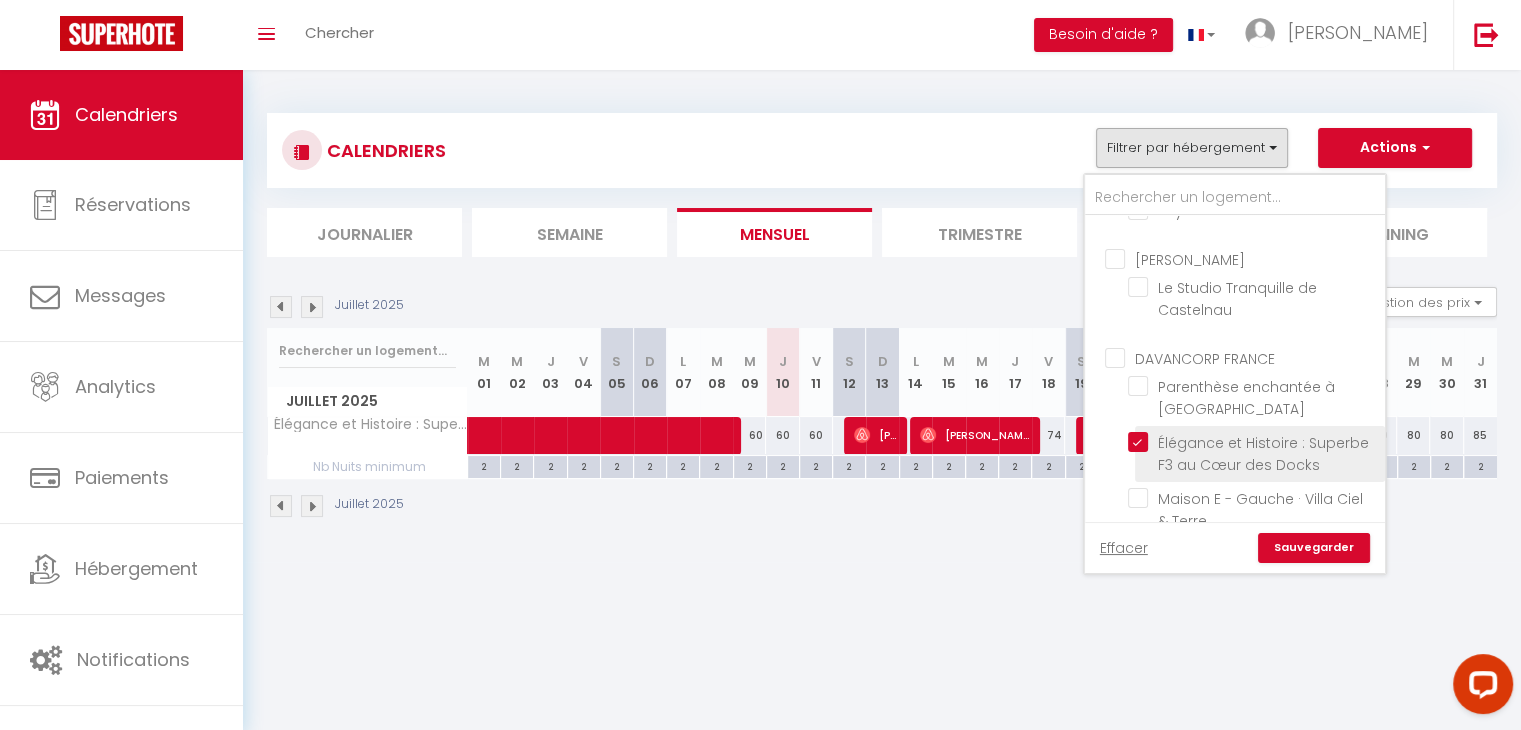 click on "Élégance et Histoire : Superbe F3 au Cœur des Docks" at bounding box center [1260, 454] 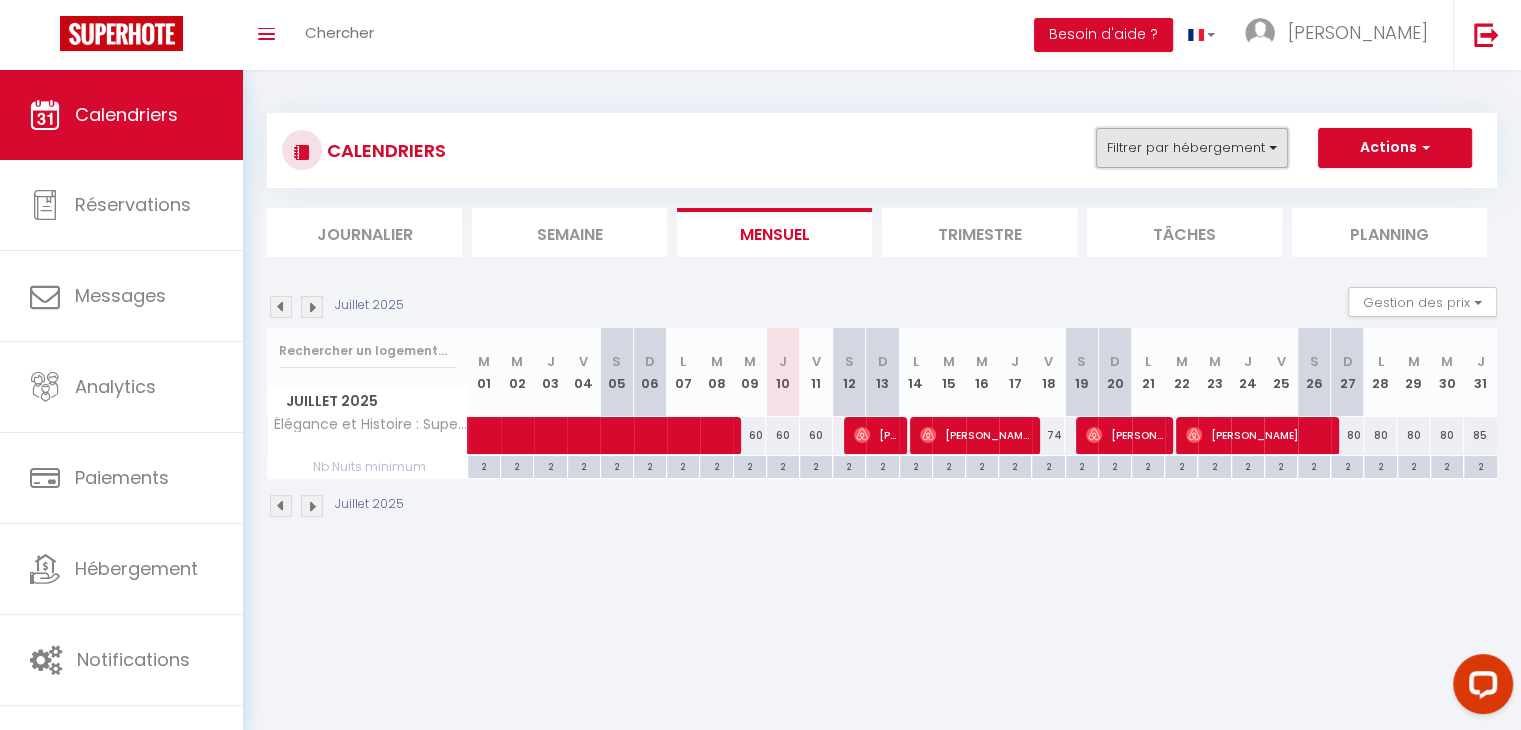 click on "Filtrer par hébergement" at bounding box center (1192, 148) 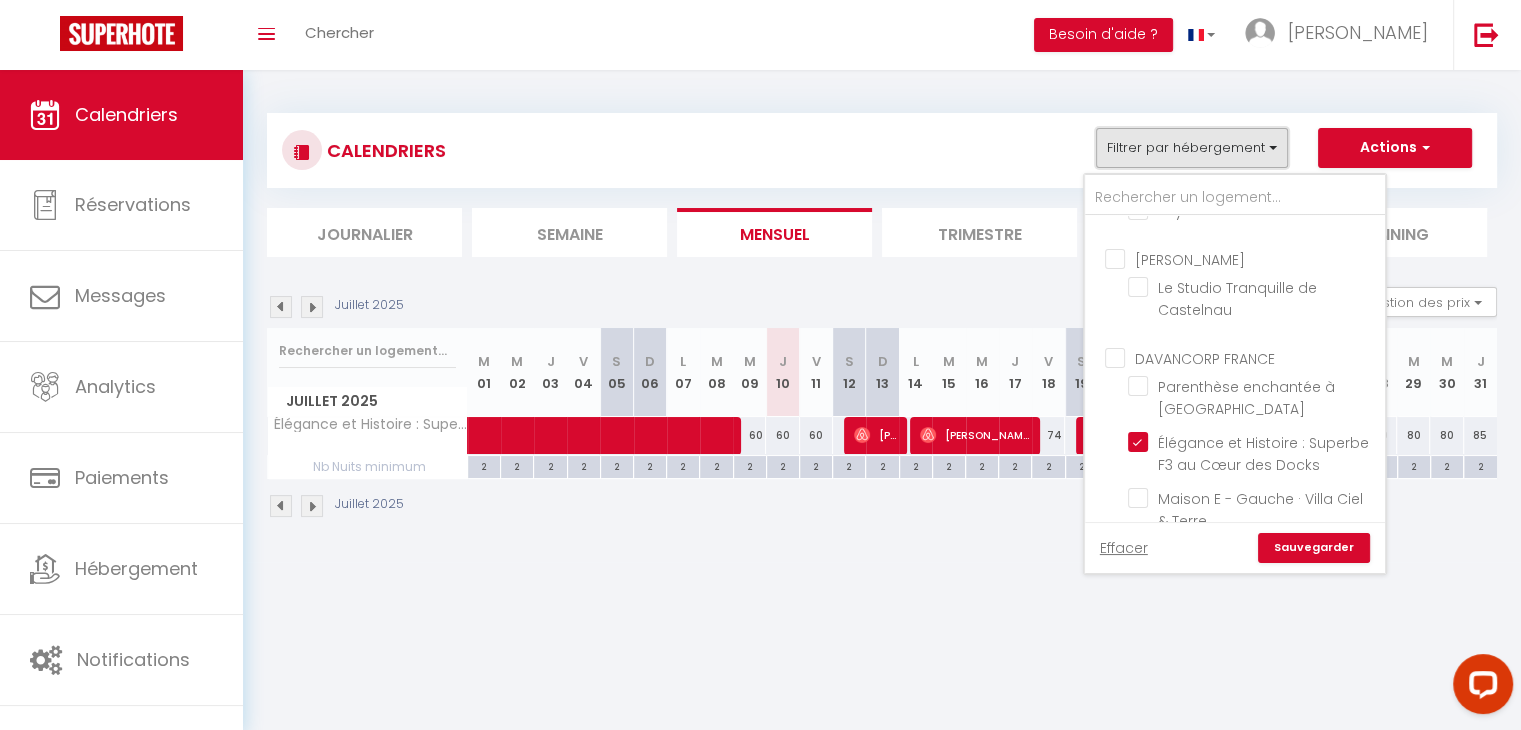 scroll, scrollTop: 1630, scrollLeft: 0, axis: vertical 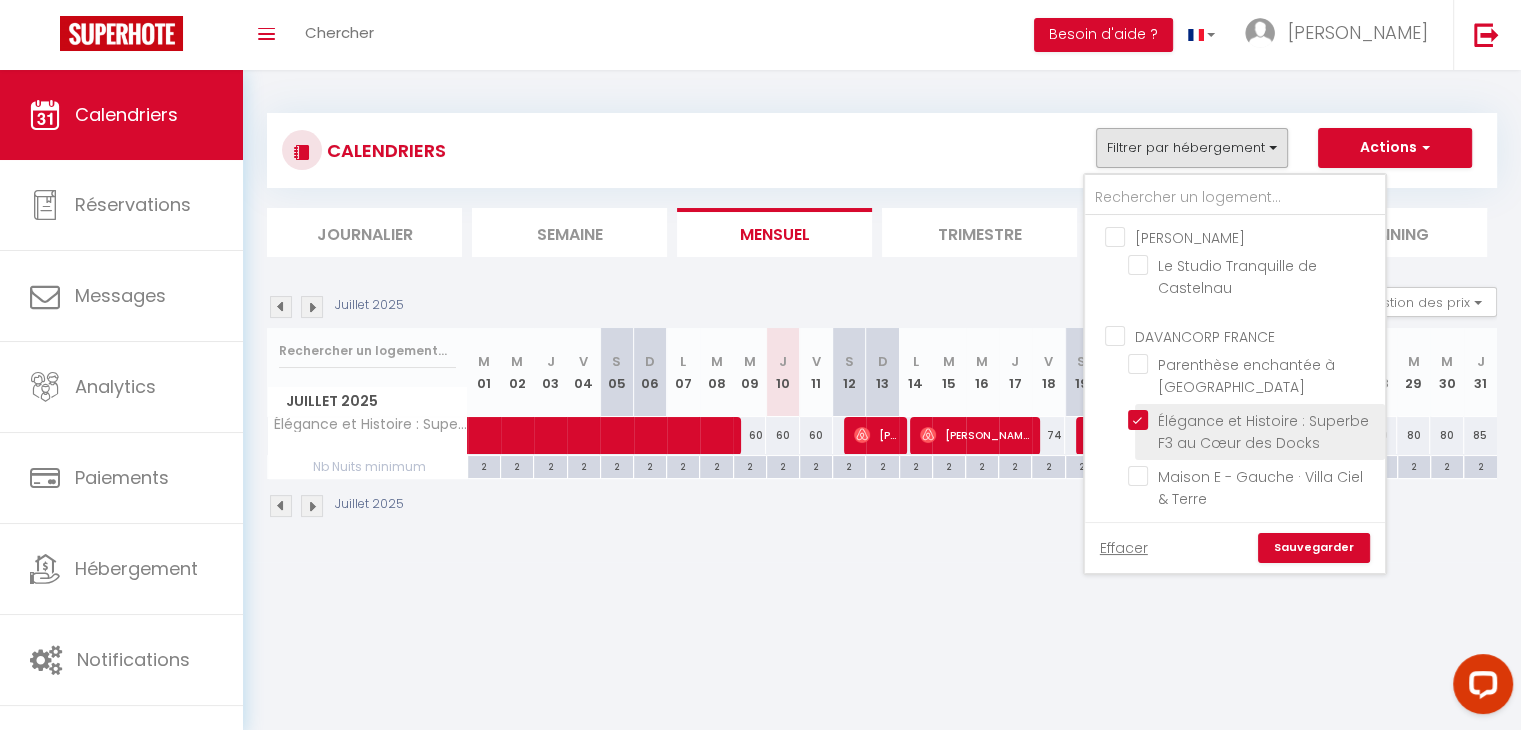 click on "Élégance et Histoire : Superbe F3 au Cœur des Docks" at bounding box center [1253, 420] 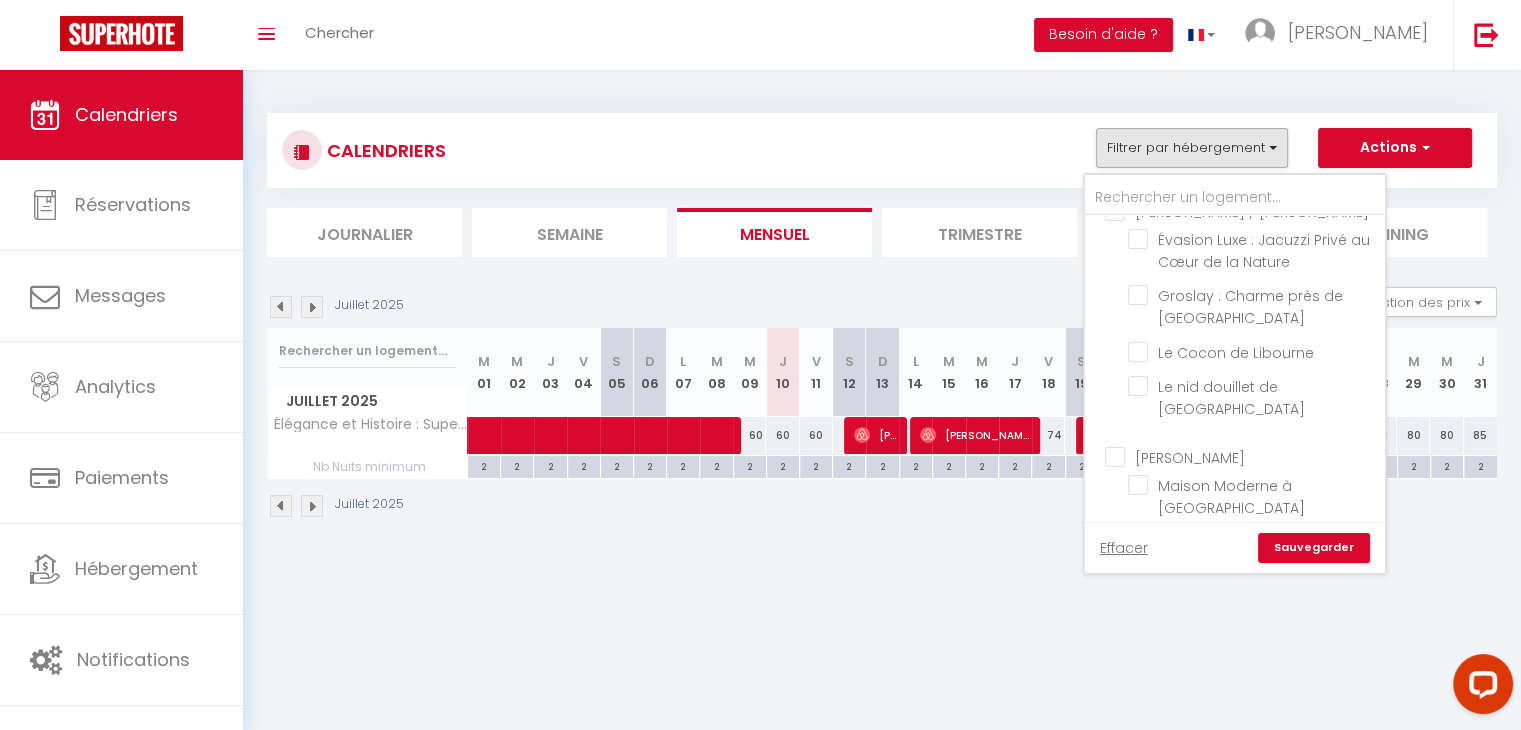 scroll, scrollTop: 1031, scrollLeft: 0, axis: vertical 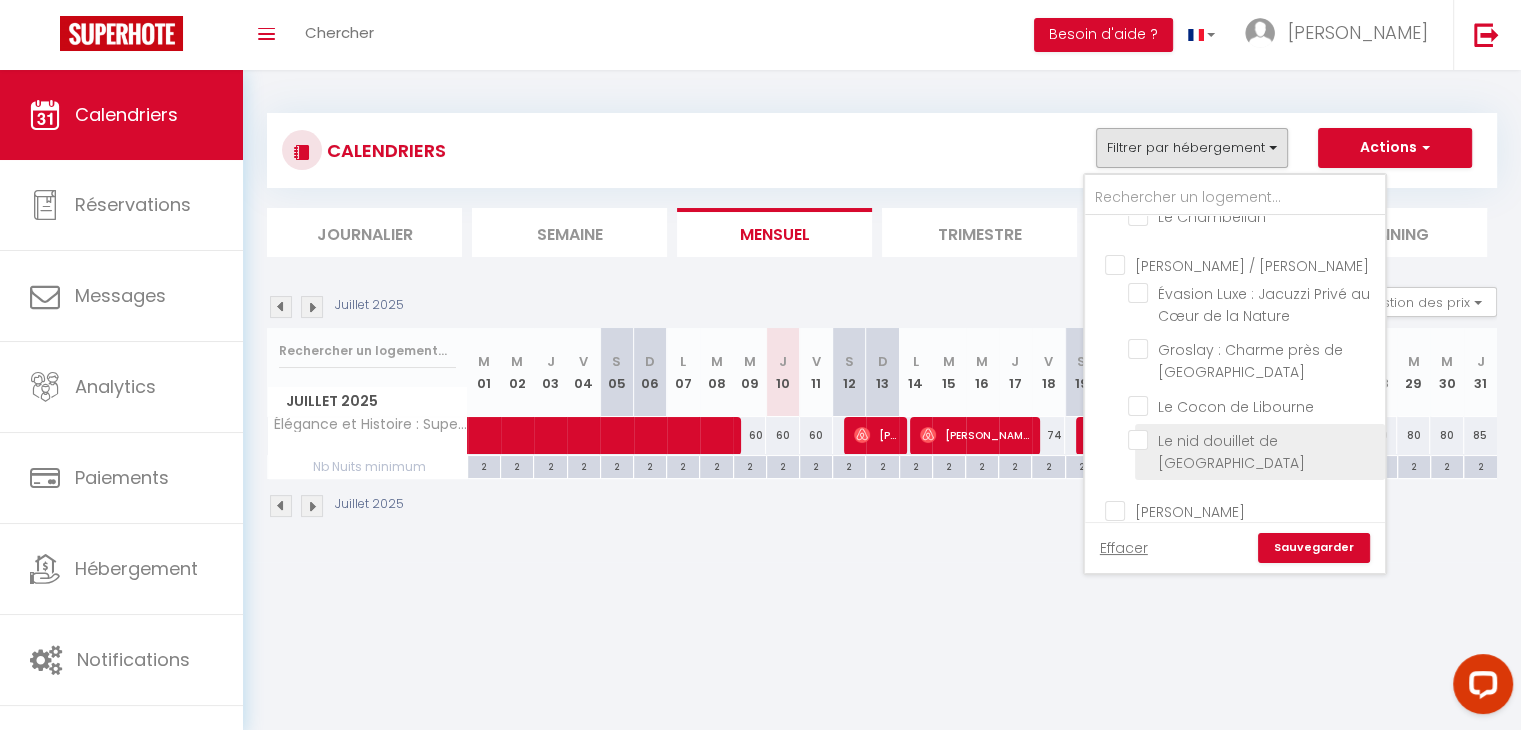 click on "Le nid douillet de [GEOGRAPHIC_DATA]" at bounding box center (1253, 440) 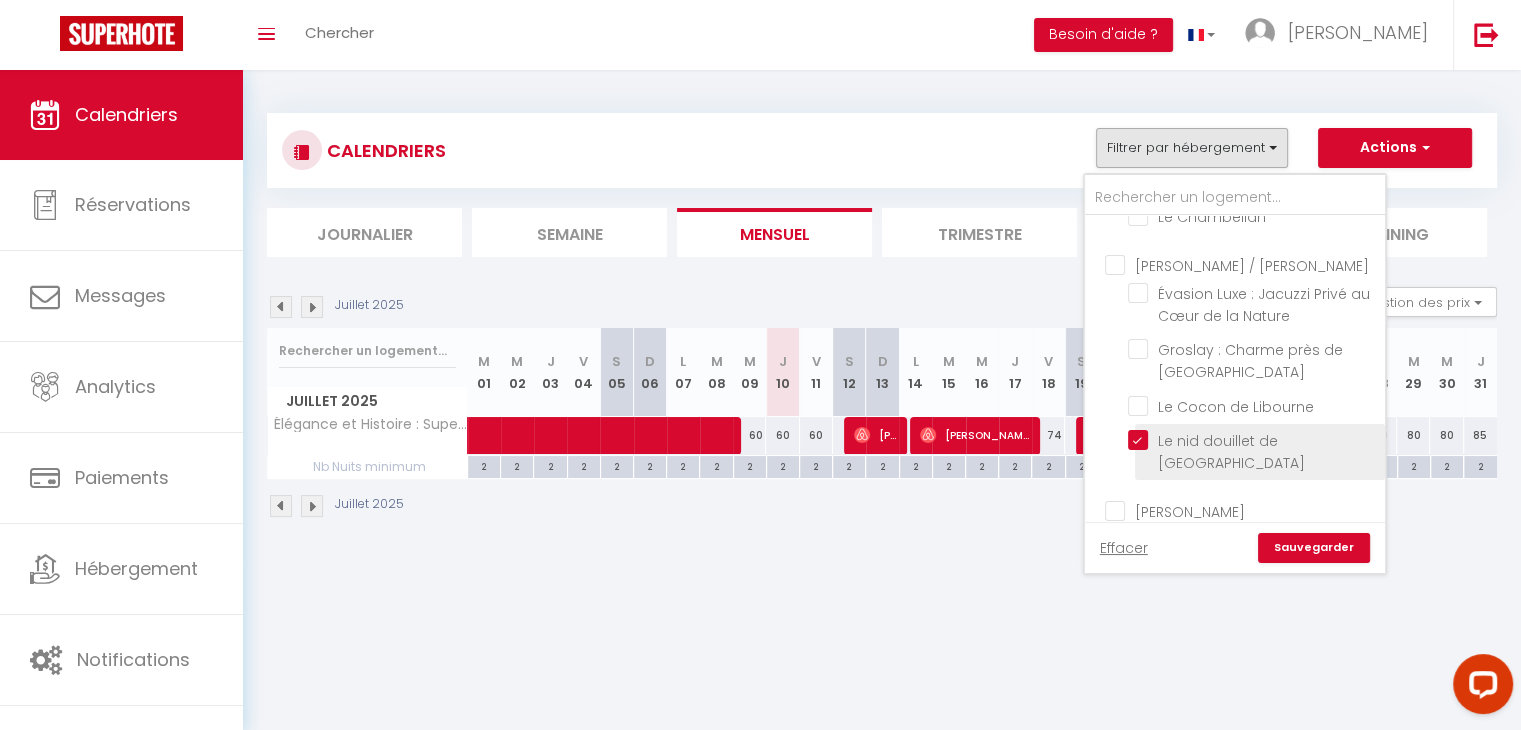 checkbox on "false" 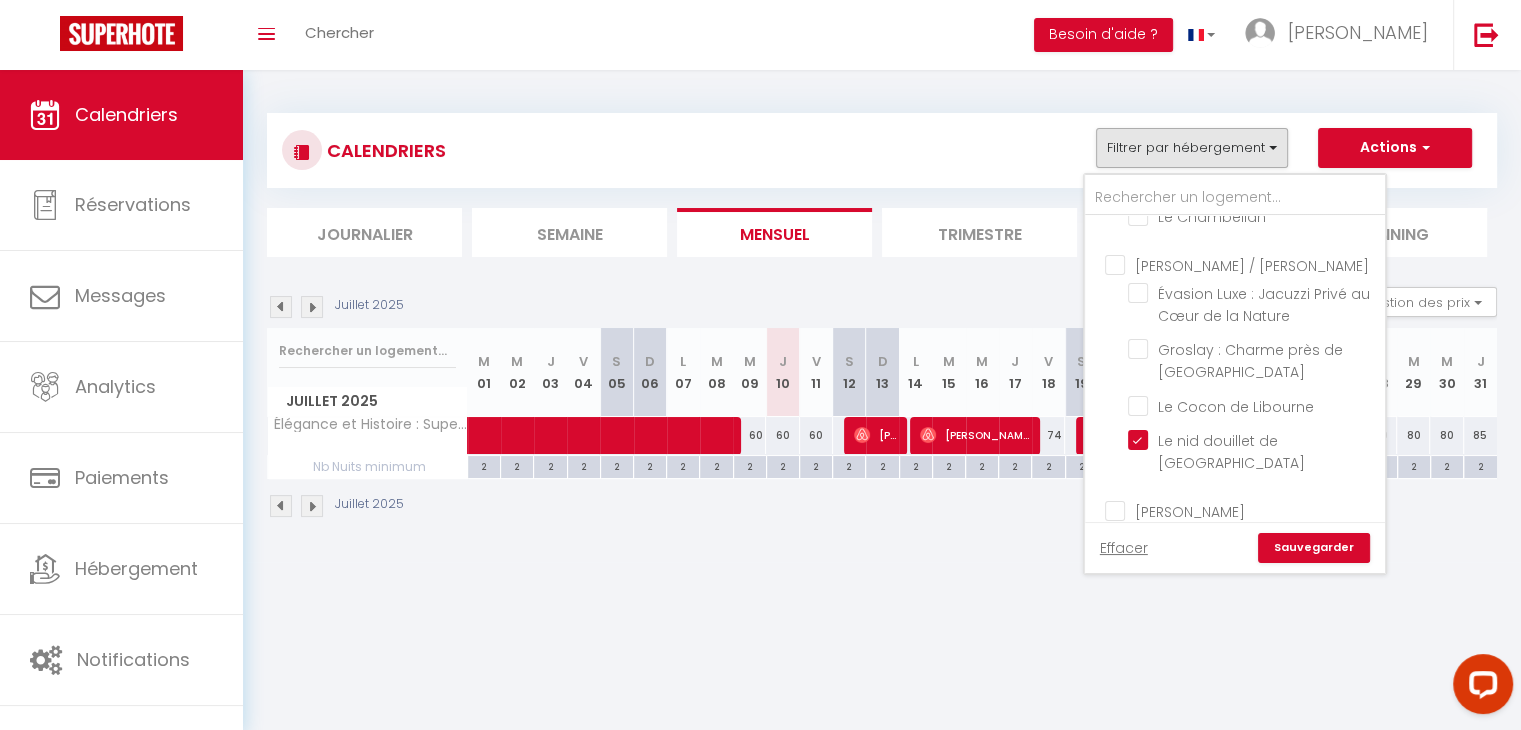 click on "Sauvegarder" at bounding box center [1314, 548] 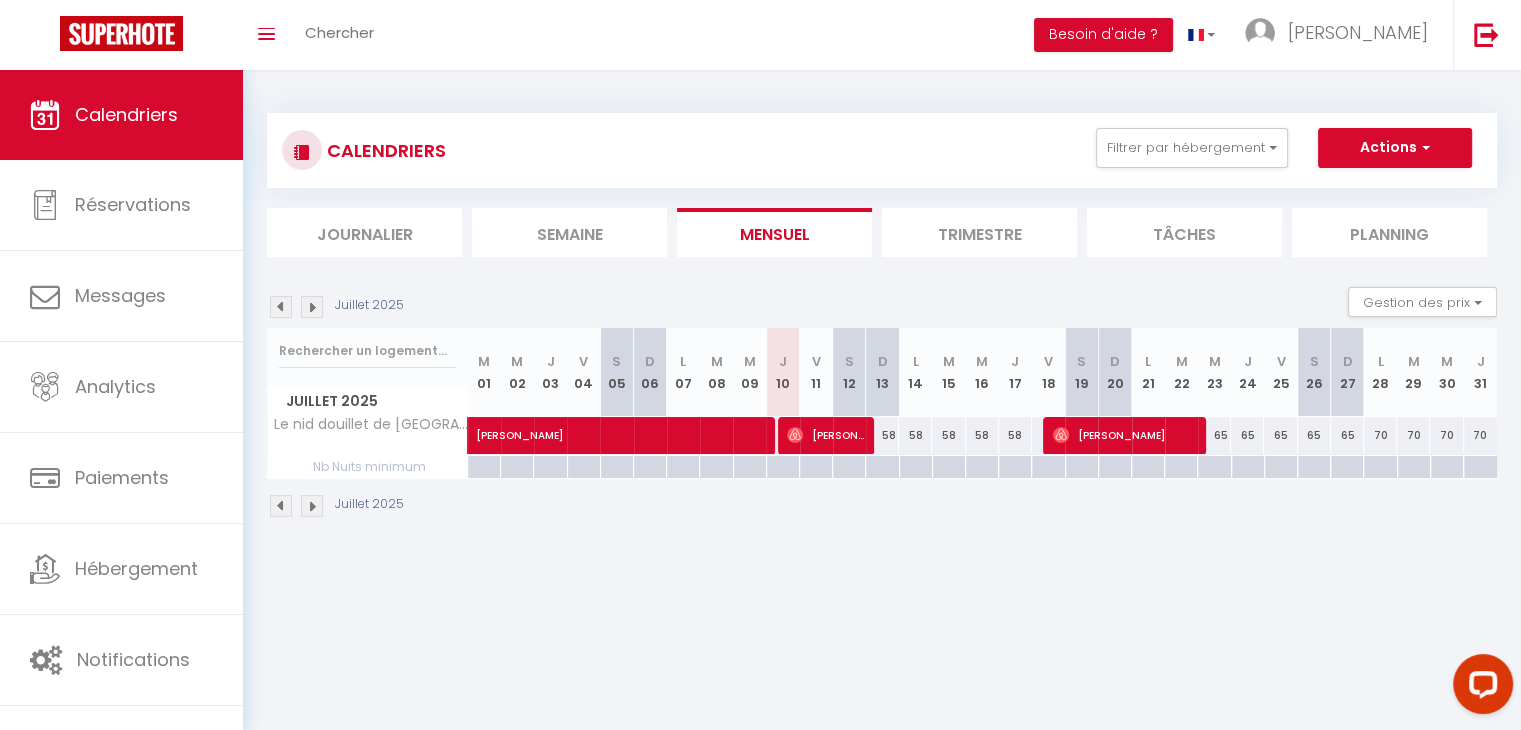 click at bounding box center (312, 307) 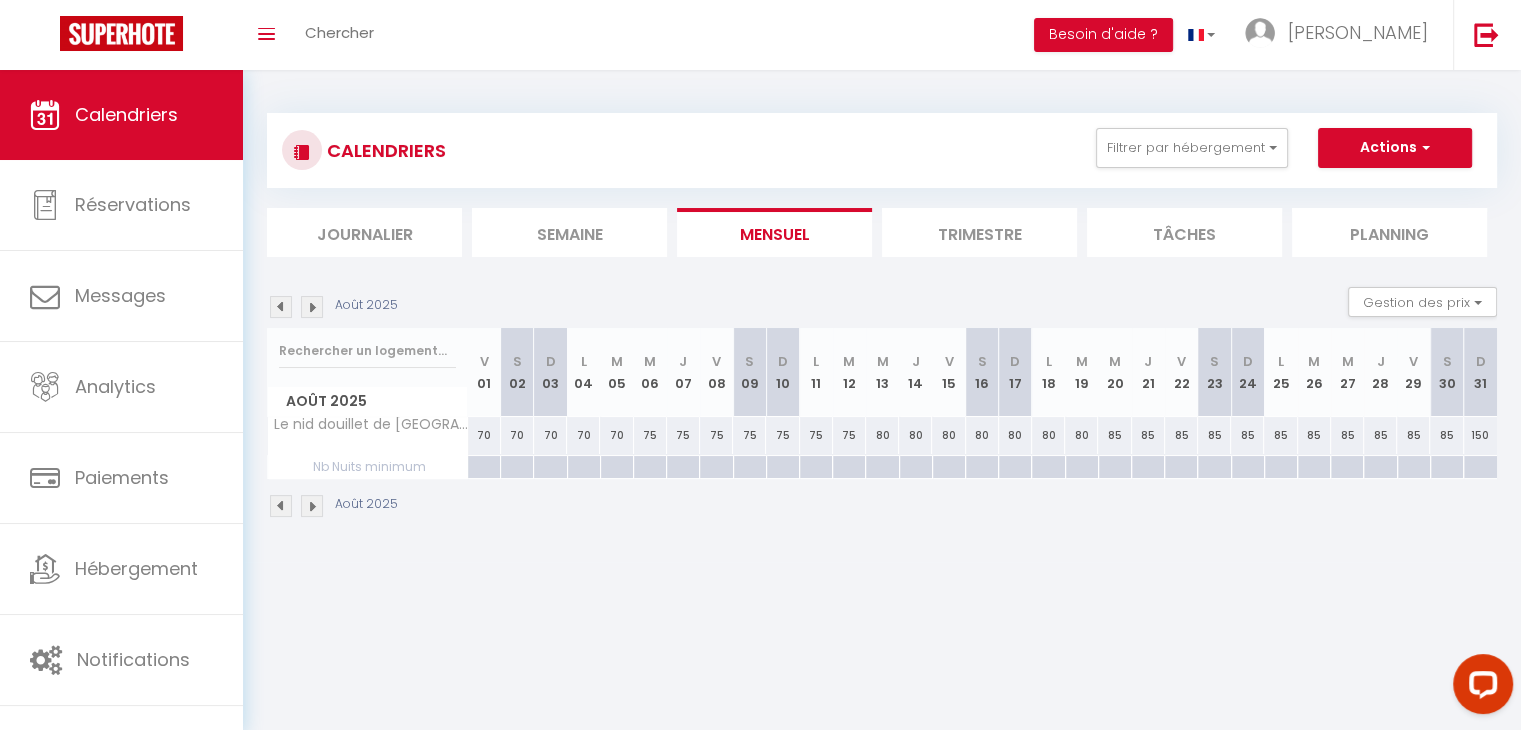 click at bounding box center (281, 307) 